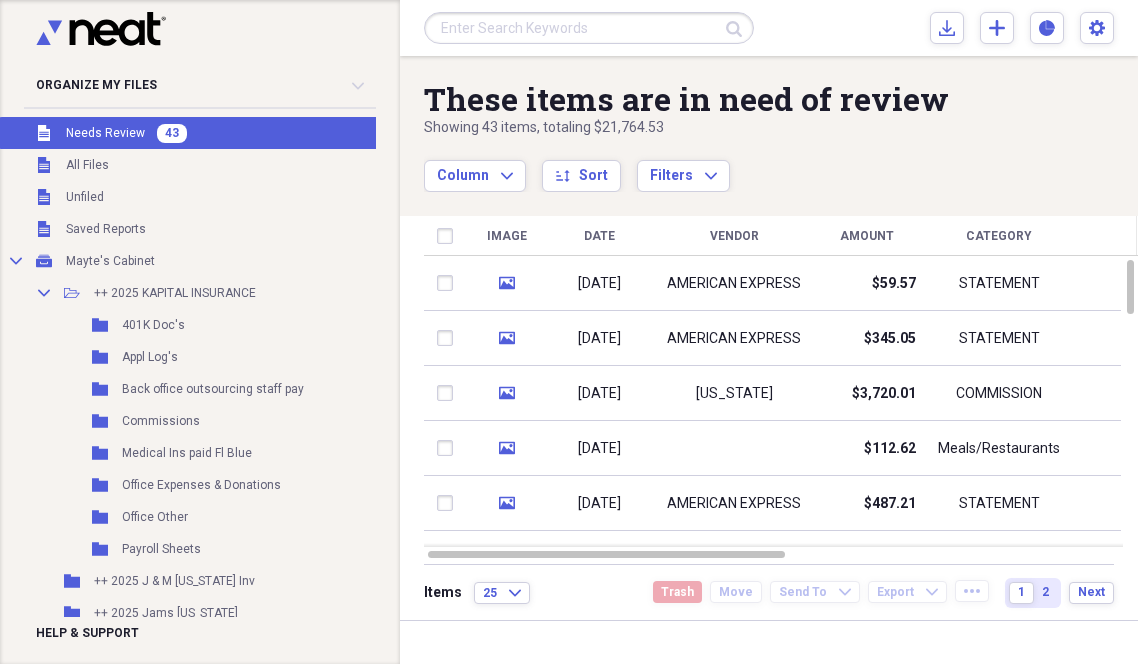 scroll, scrollTop: 0, scrollLeft: 0, axis: both 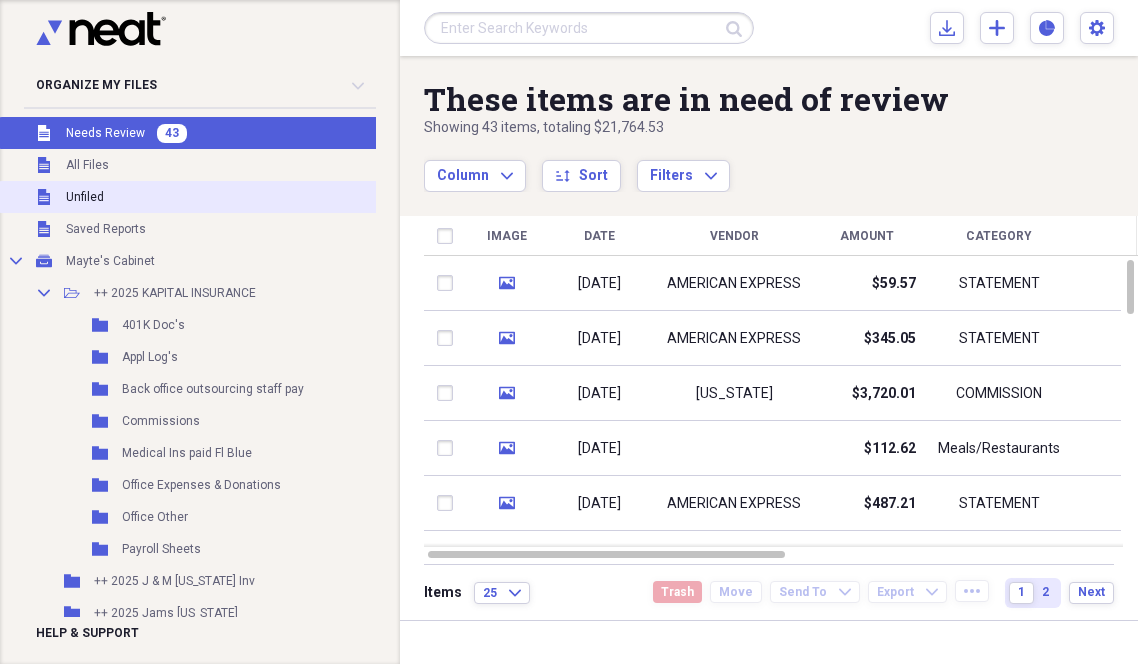 click on "Unfiled" at bounding box center [85, 197] 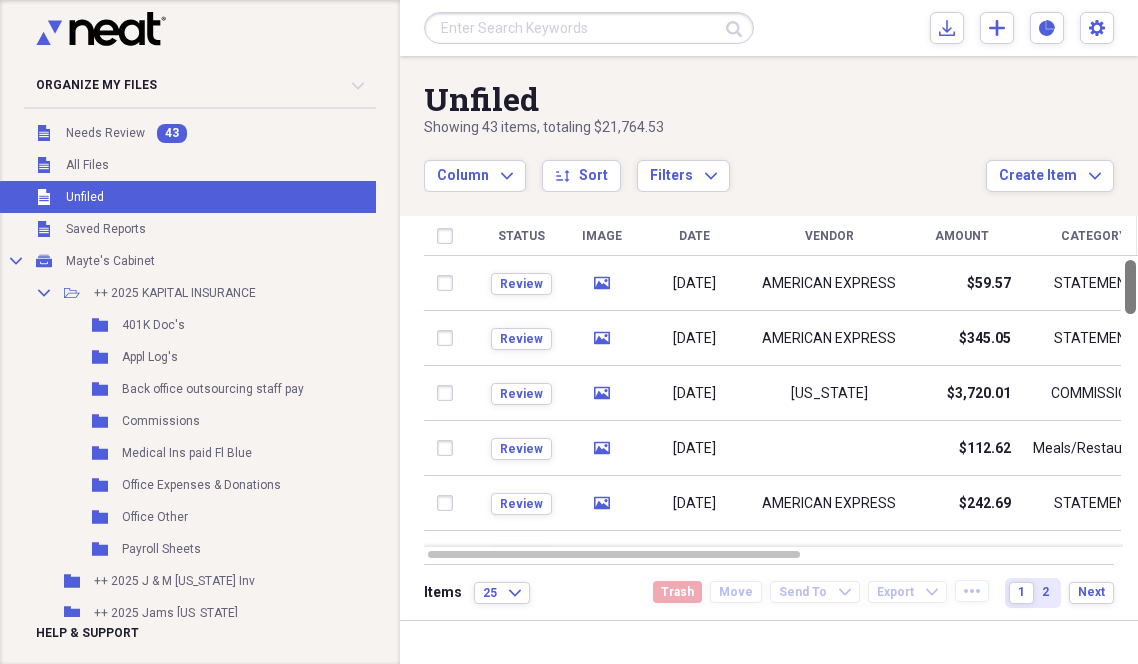 drag, startPoint x: 1128, startPoint y: 283, endPoint x: 1154, endPoint y: 189, distance: 97.52948 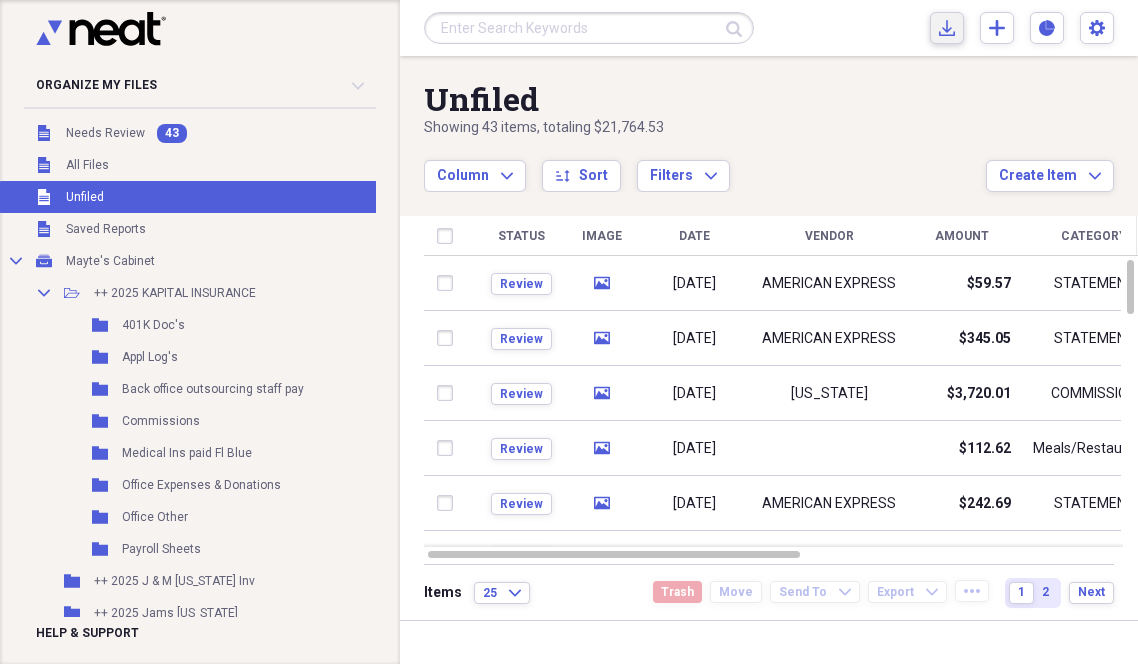 click 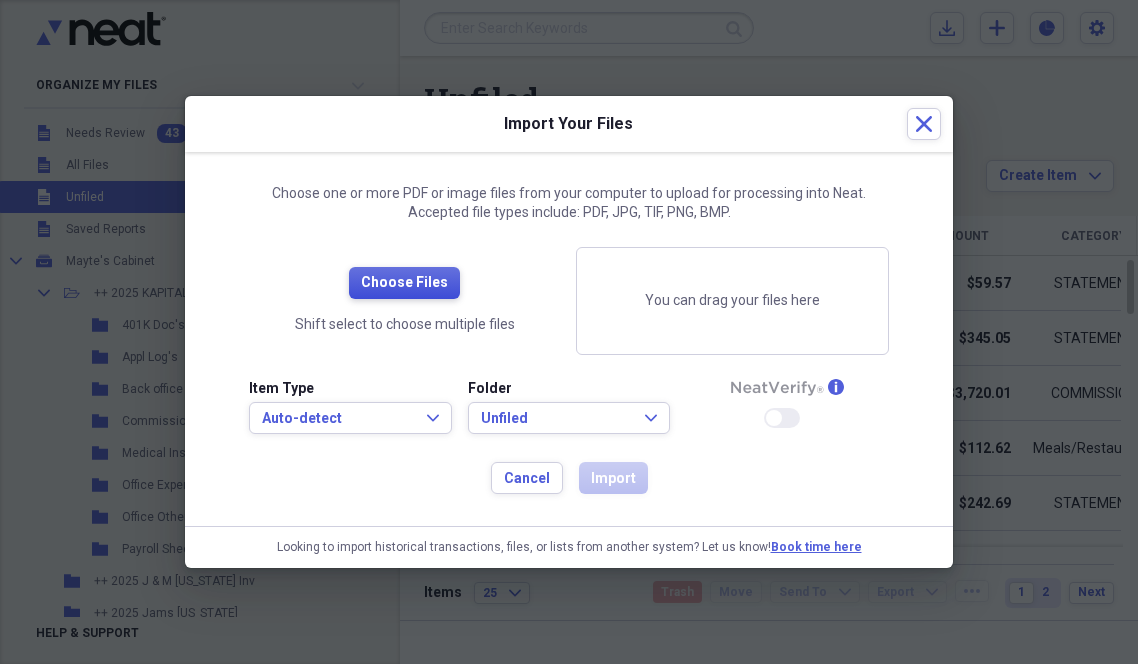 click on "Choose Files" at bounding box center (404, 283) 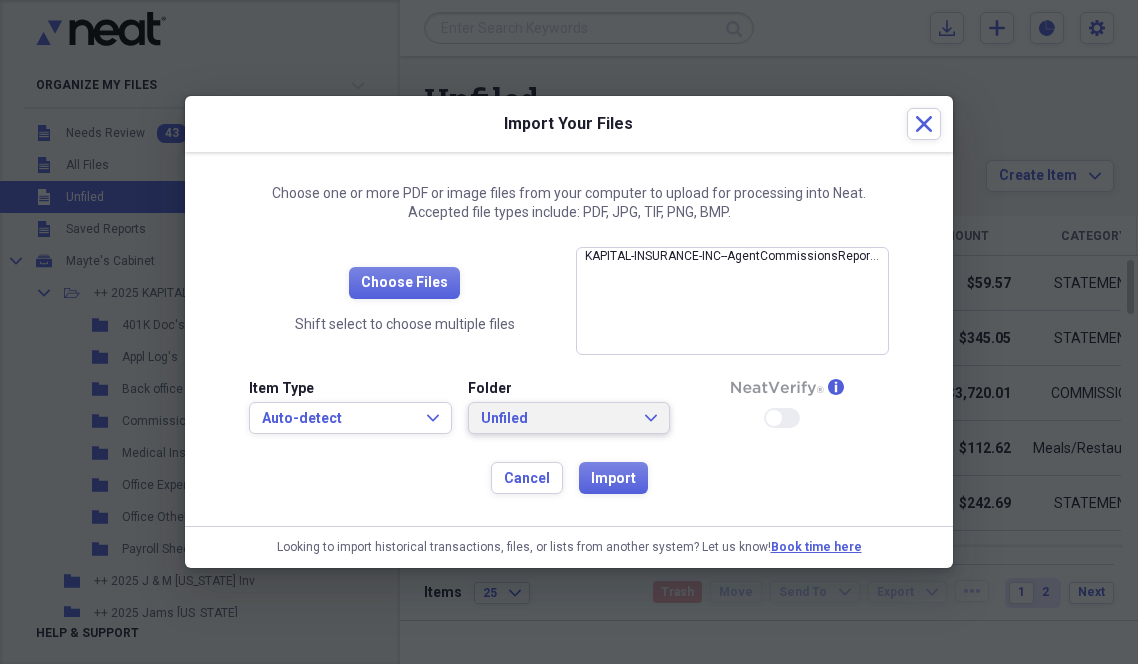 click on "Unfiled" at bounding box center [557, 419] 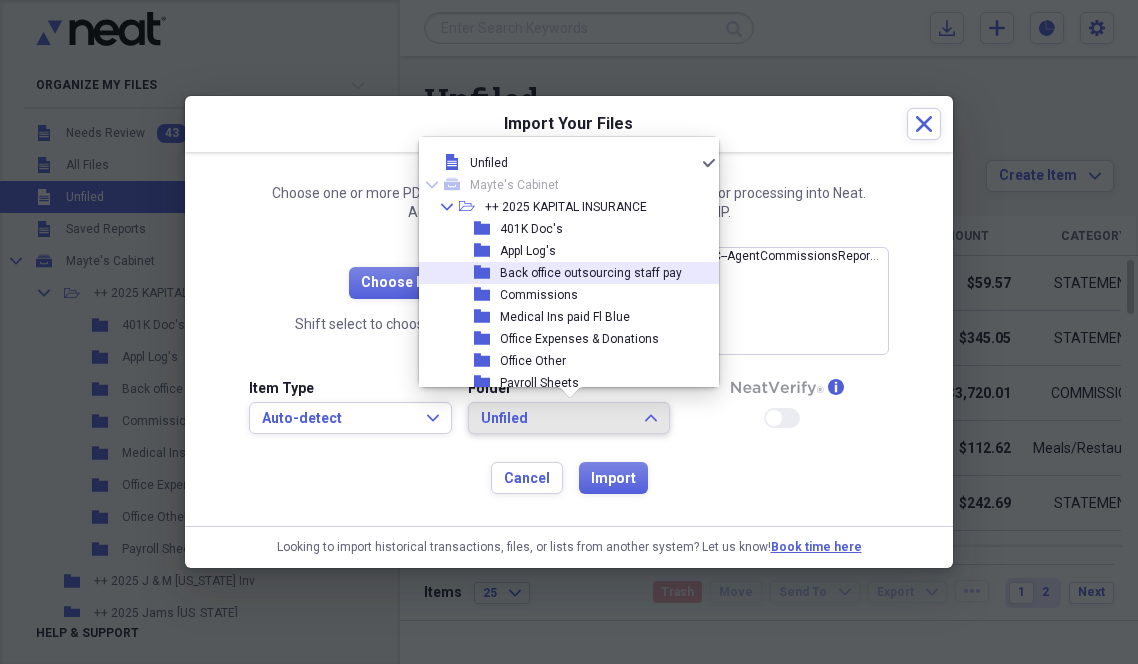 scroll, scrollTop: 33, scrollLeft: 0, axis: vertical 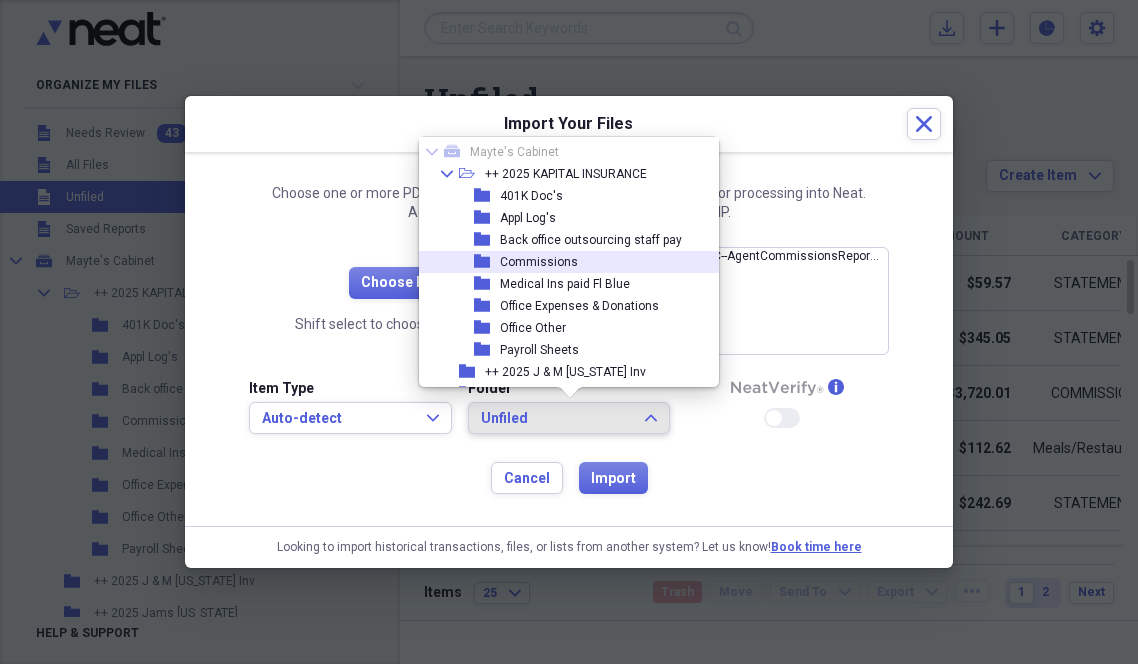 click on "Commissions" at bounding box center [539, 262] 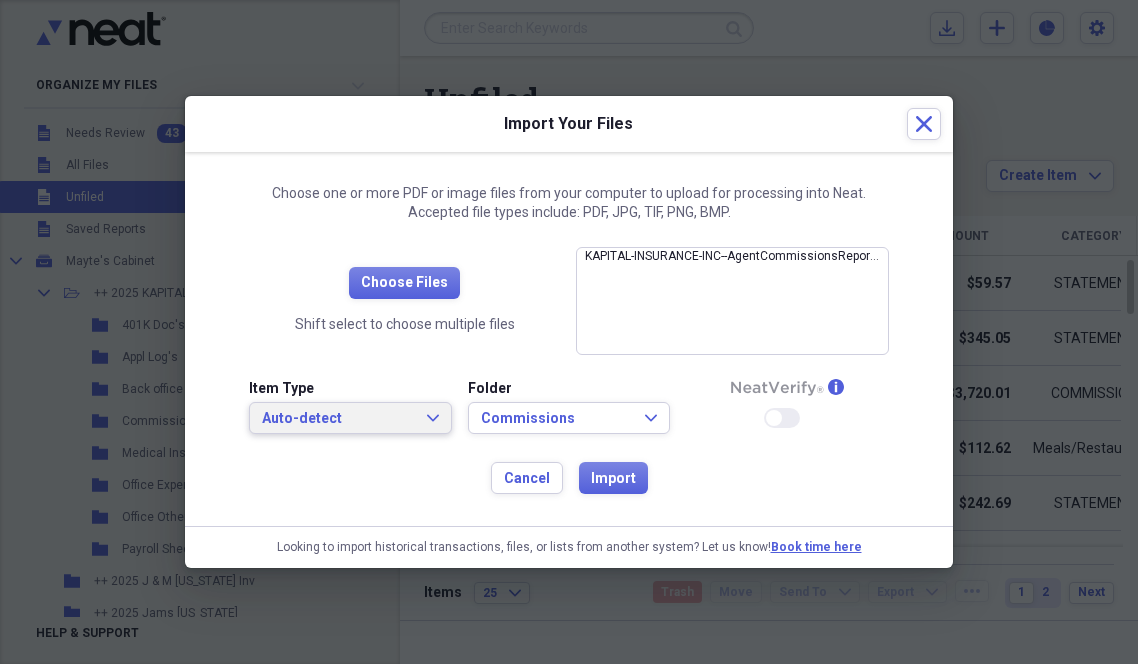 click on "Auto-detect" at bounding box center [338, 419] 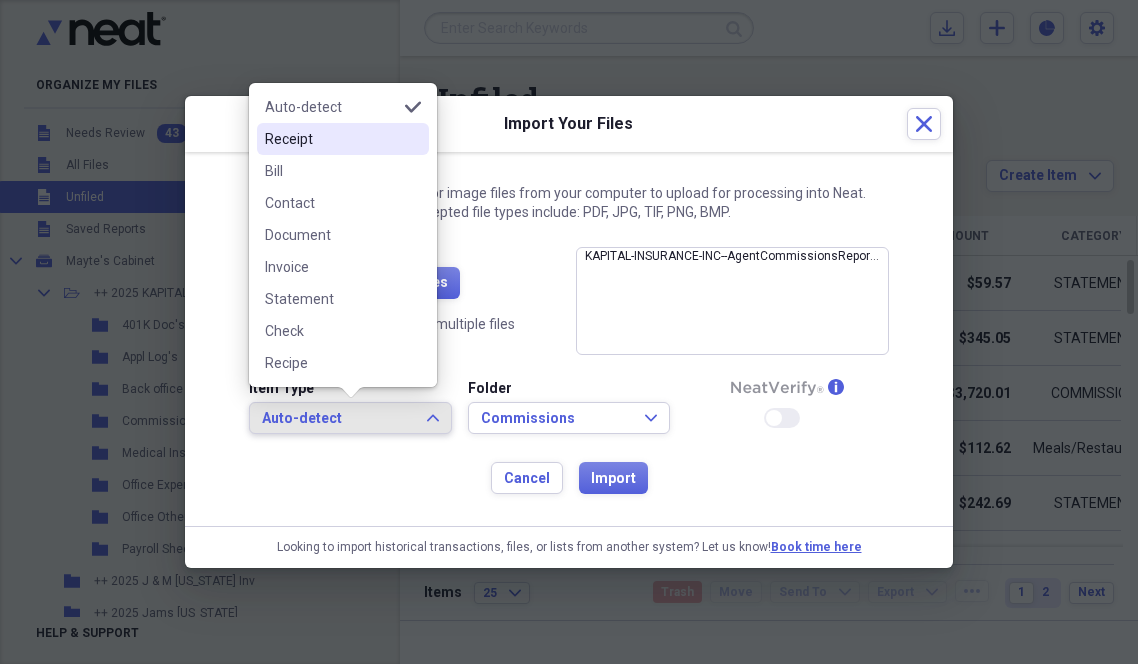 click on "Receipt" at bounding box center [343, 139] 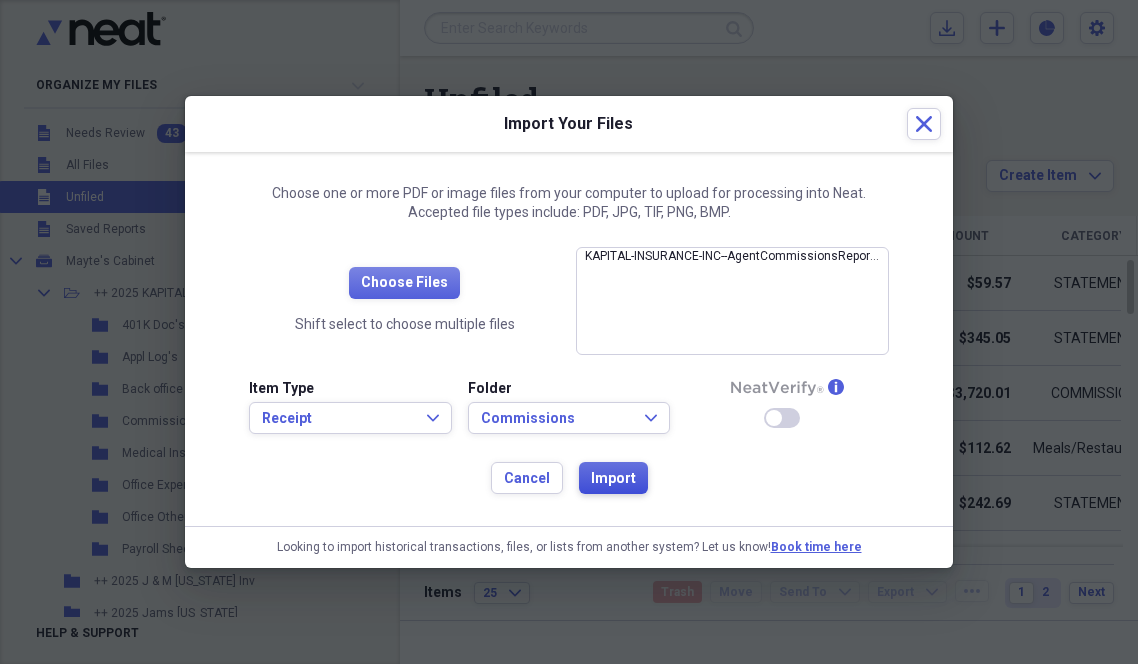click on "Import" at bounding box center [613, 479] 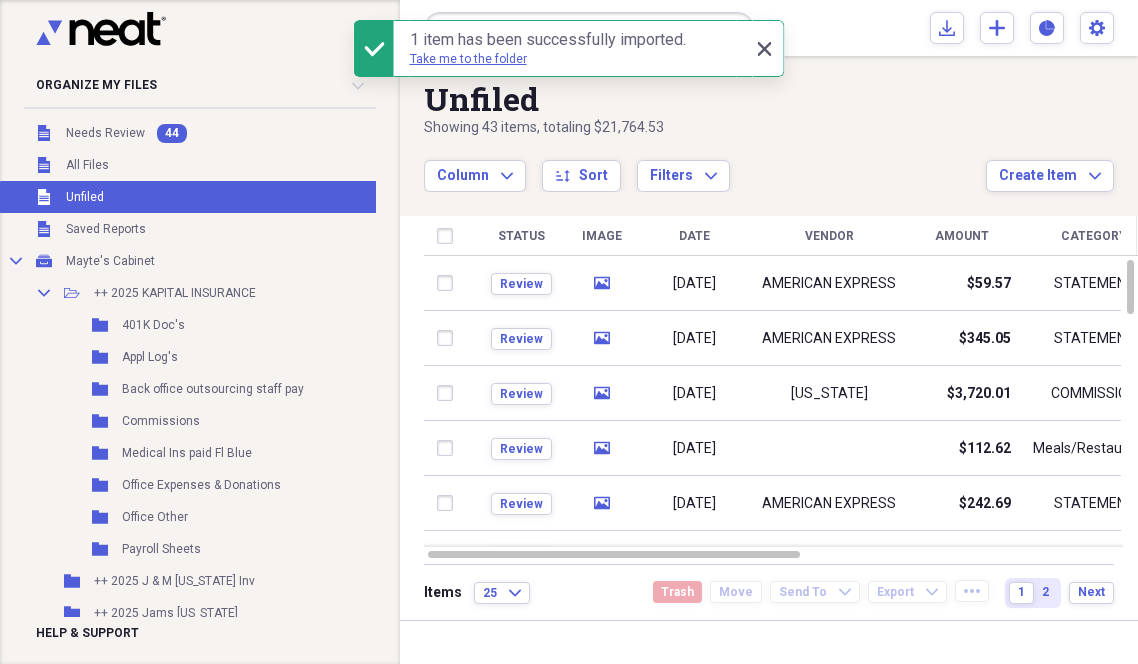click 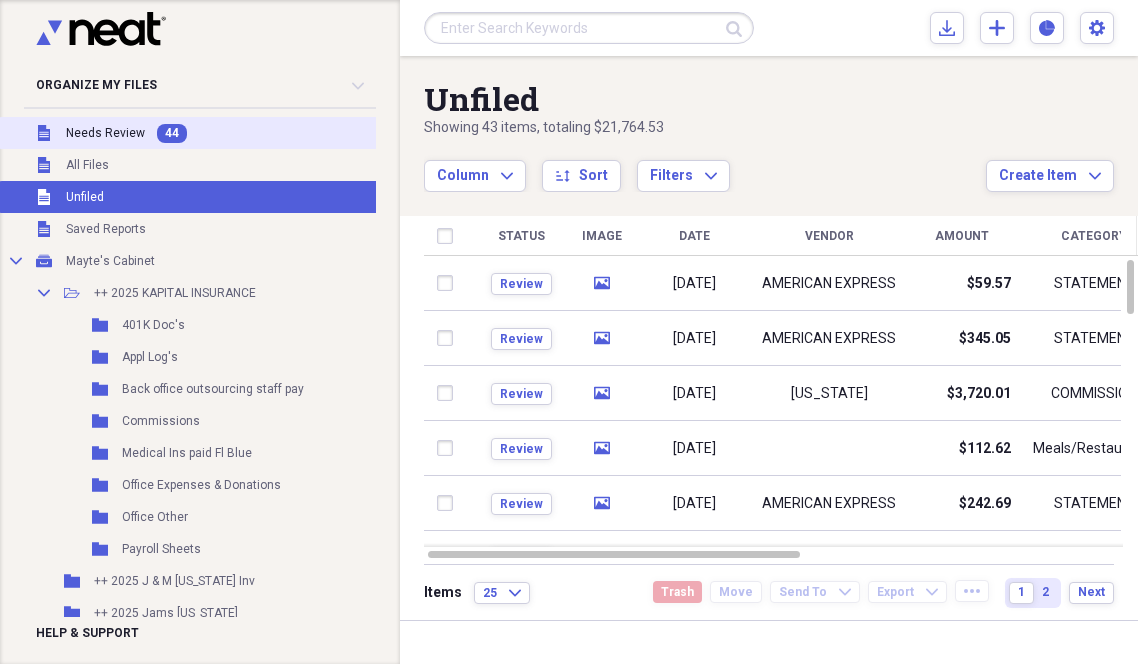 click on "Unfiled Needs Review 44" at bounding box center (222, 133) 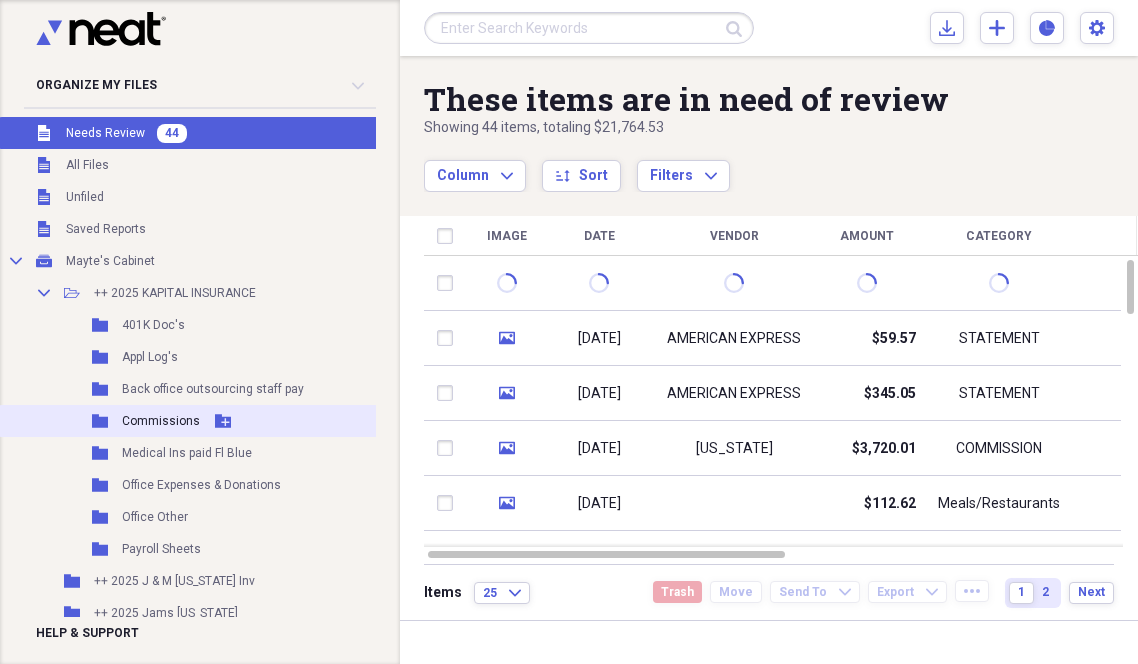 click on "Commissions" at bounding box center [161, 421] 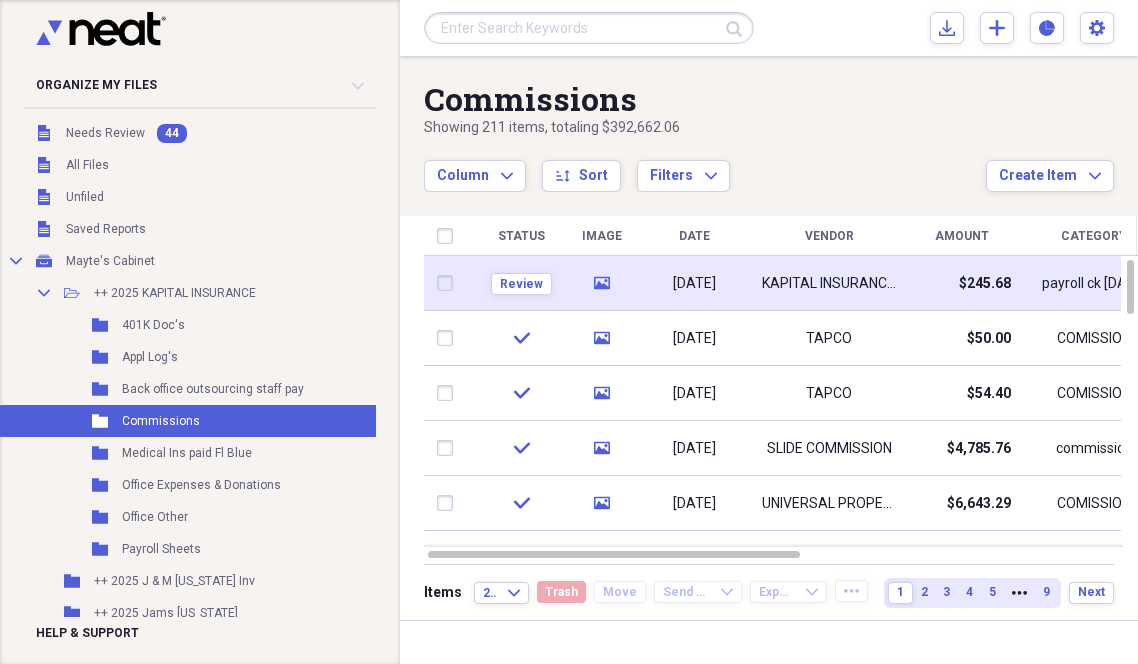 click on "[DATE]" at bounding box center [694, 284] 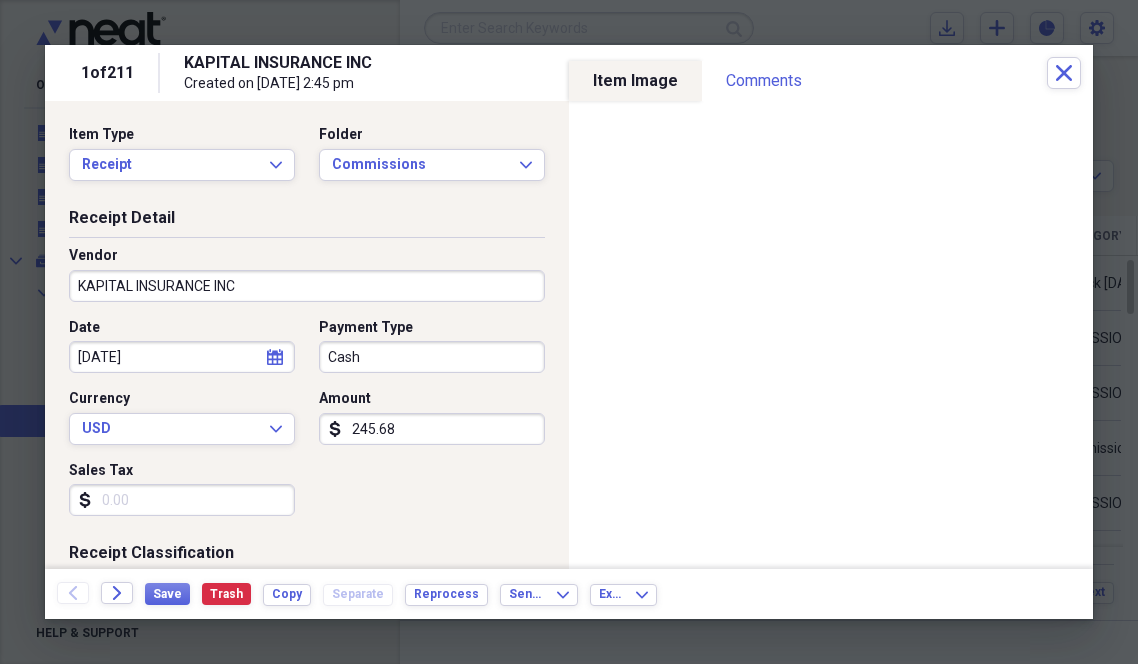 click on "KAPITAL INSURANCE INC" at bounding box center (307, 286) 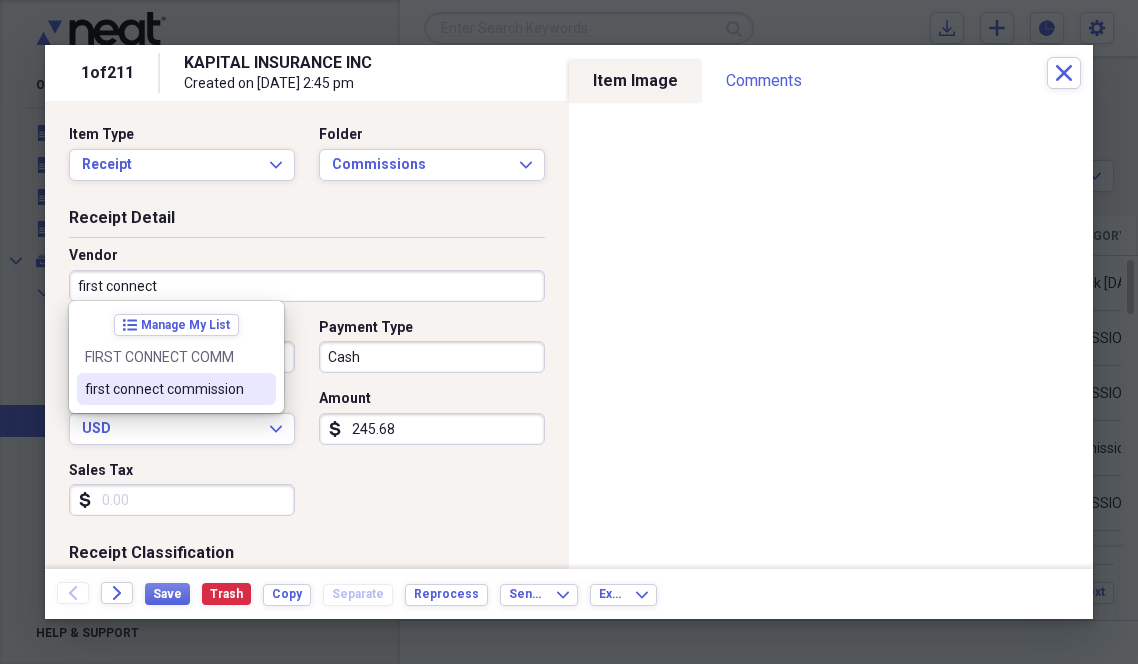 click on "first connect commission" at bounding box center (176, 389) 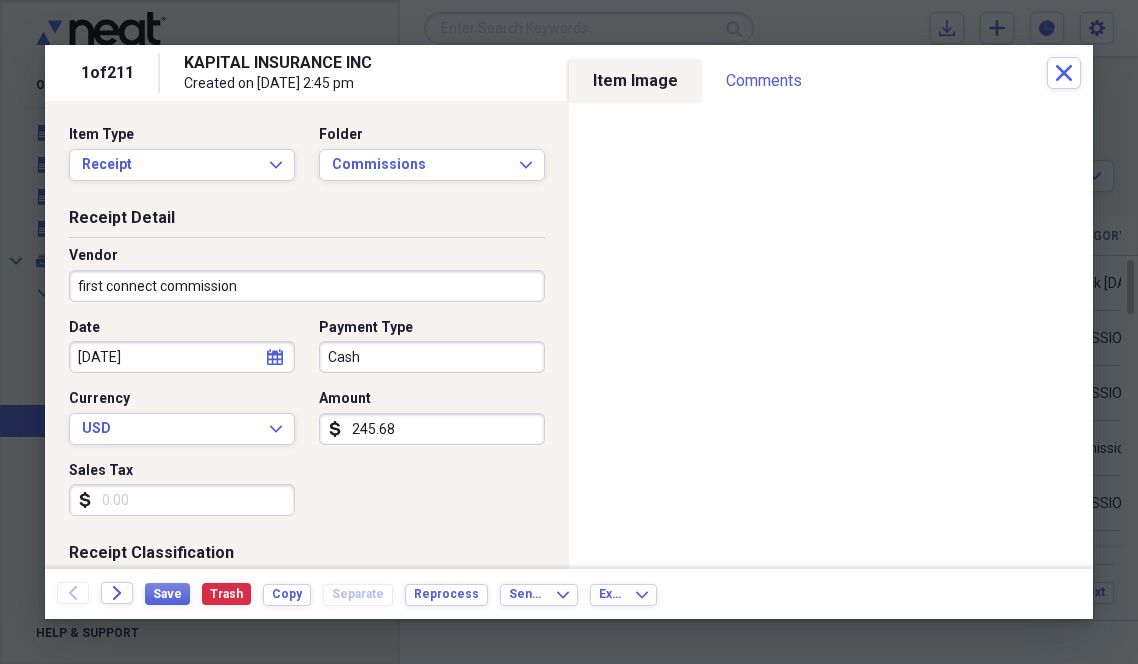 type on "commission" 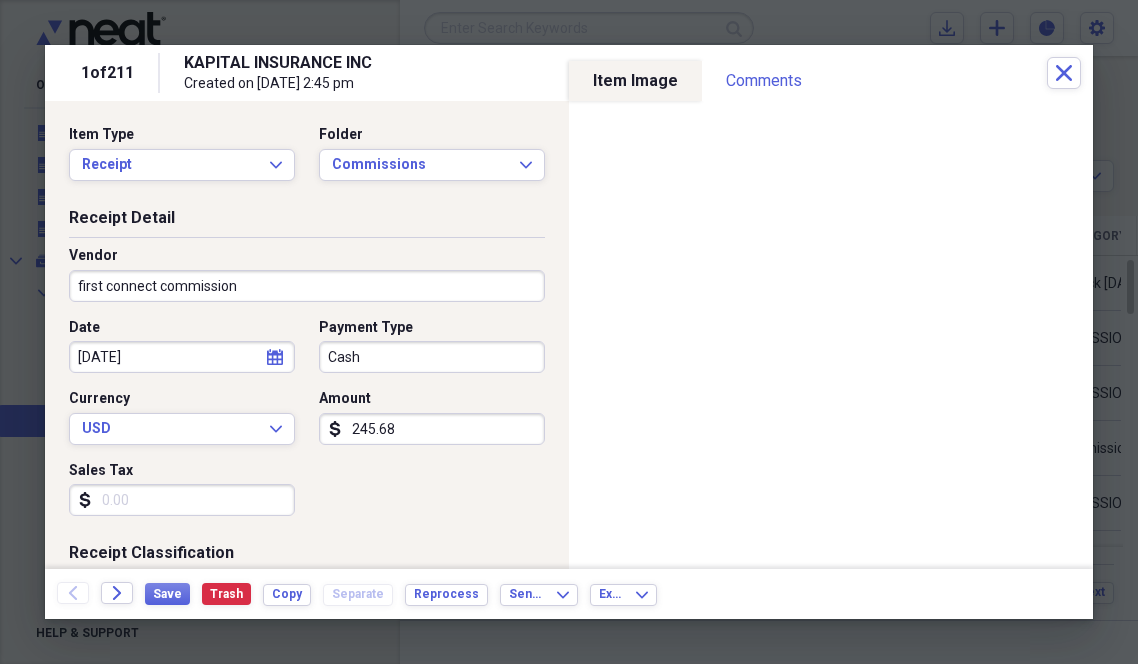 select on "4" 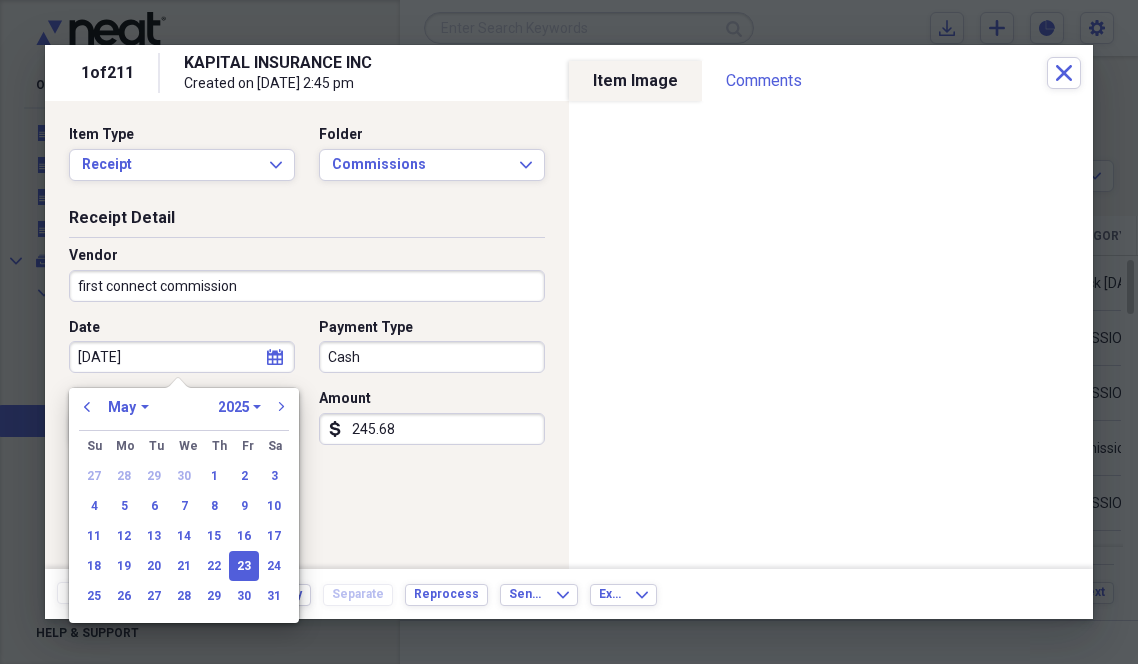 drag, startPoint x: 185, startPoint y: 363, endPoint x: -115, endPoint y: 334, distance: 301.3984 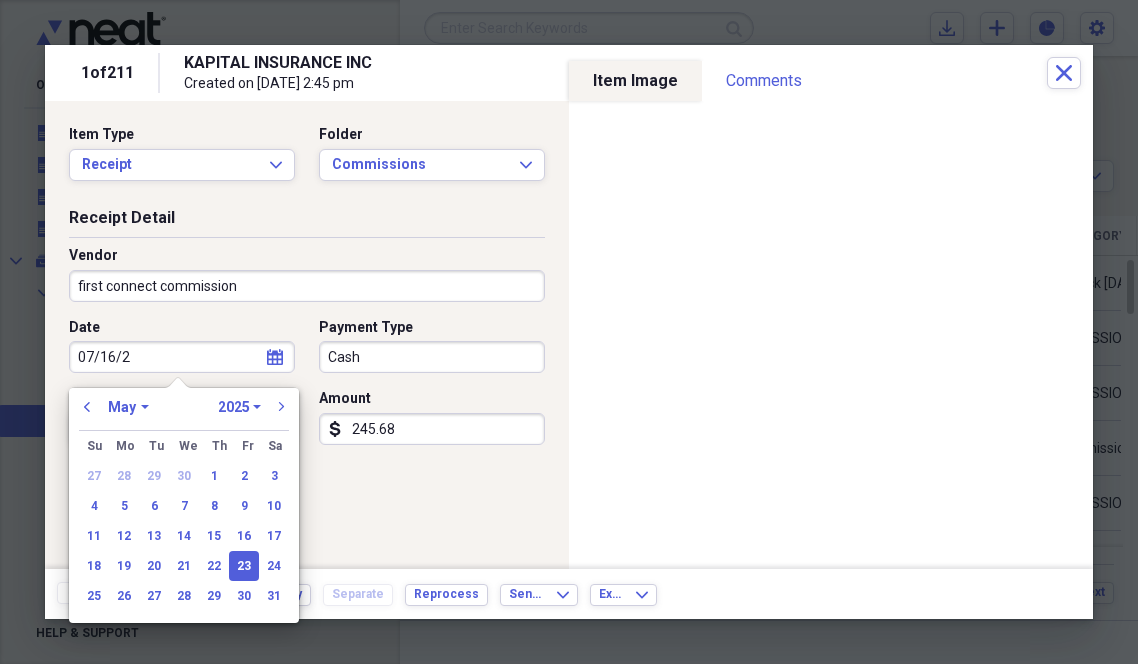 type on "[DATE]" 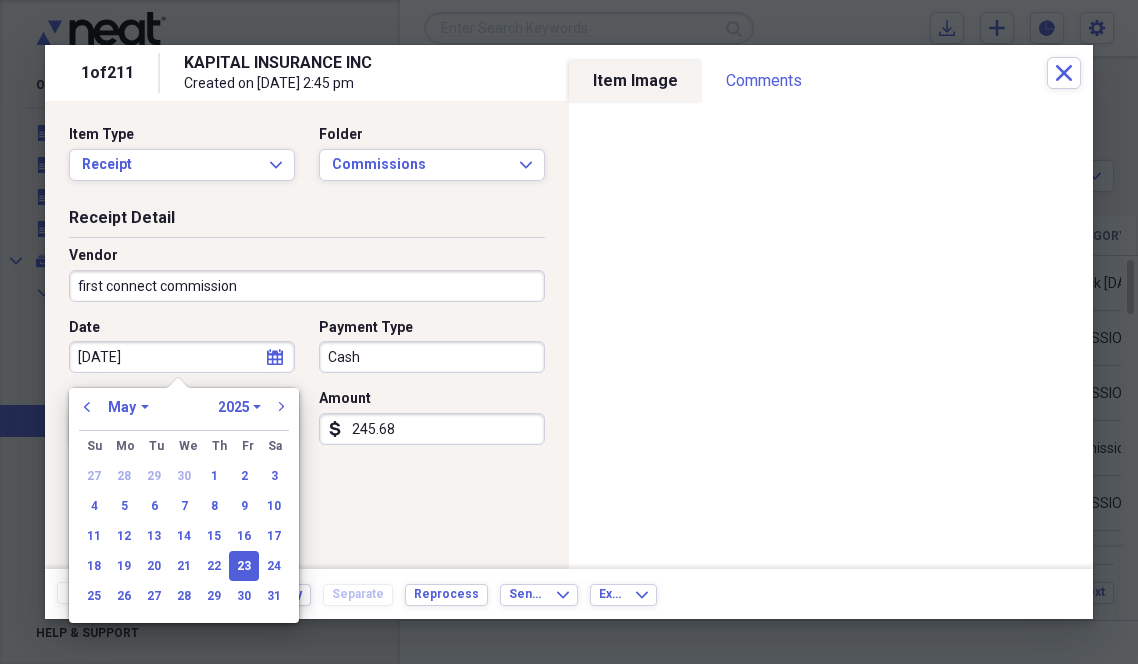 select on "6" 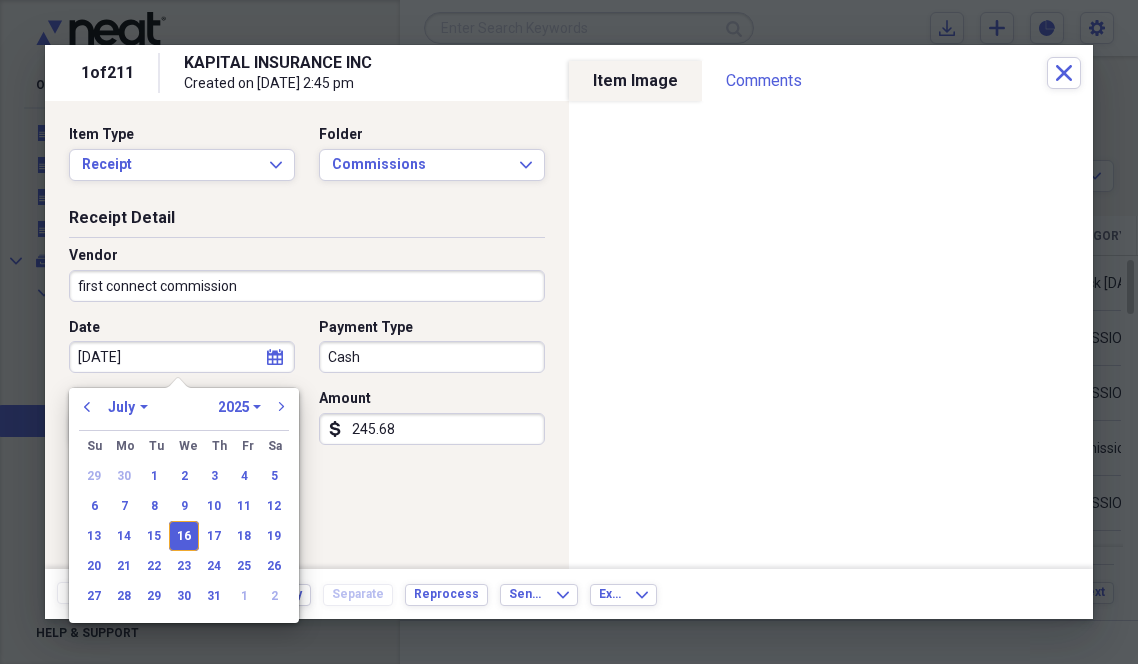 type on "[DATE]" 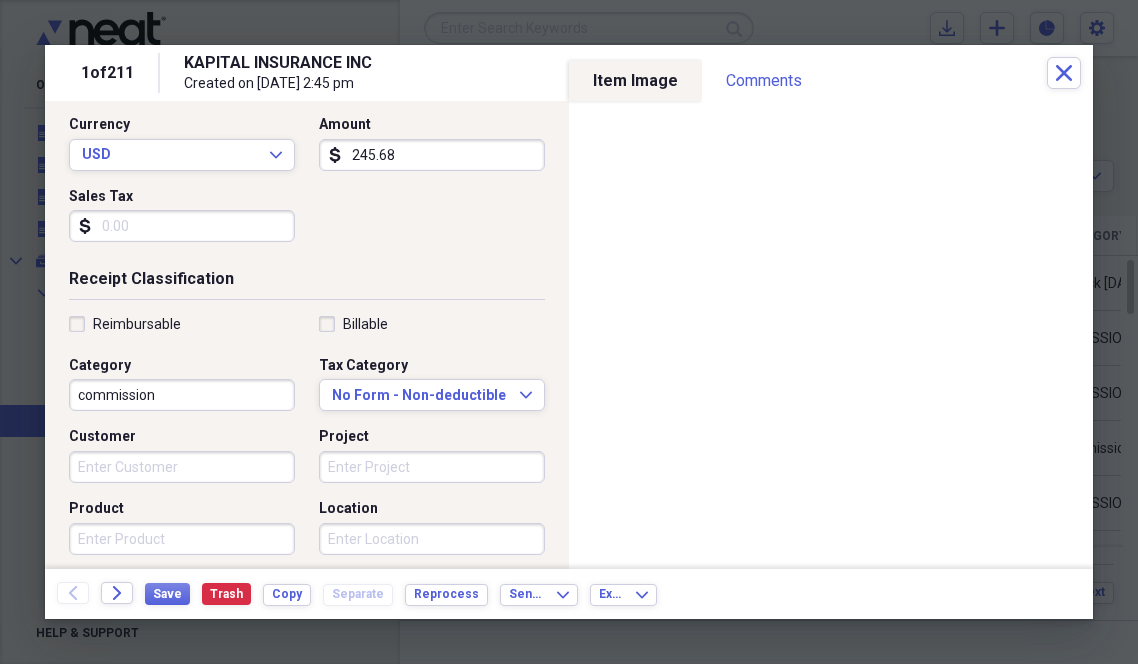 scroll, scrollTop: 273, scrollLeft: 0, axis: vertical 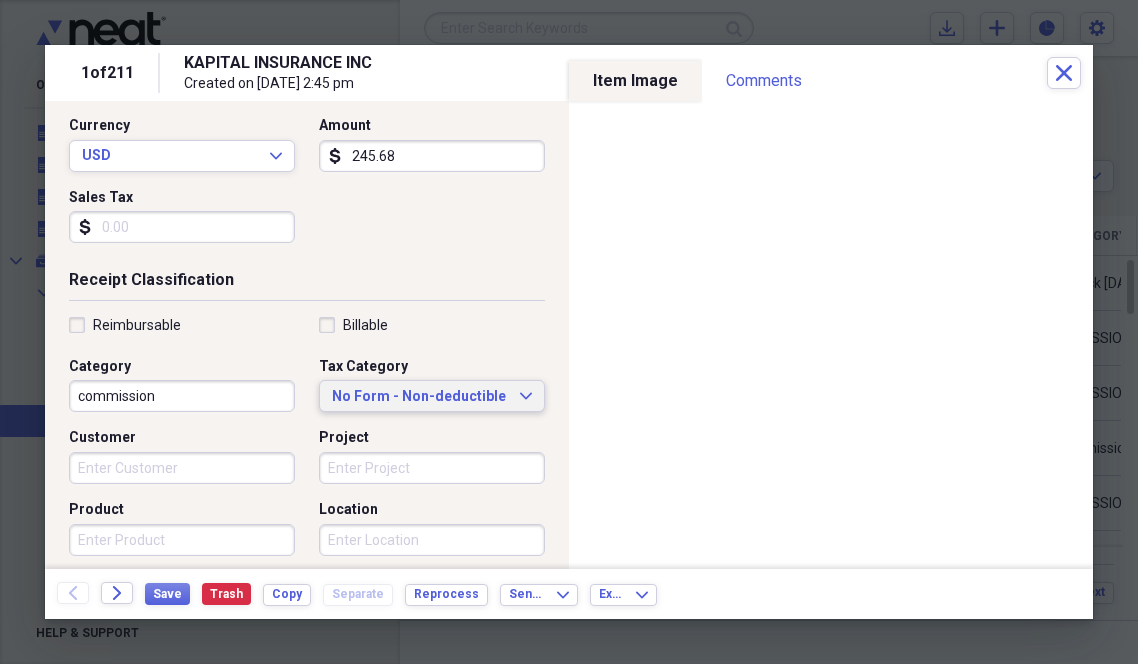 click on "No Form - Non-deductible" at bounding box center (420, 397) 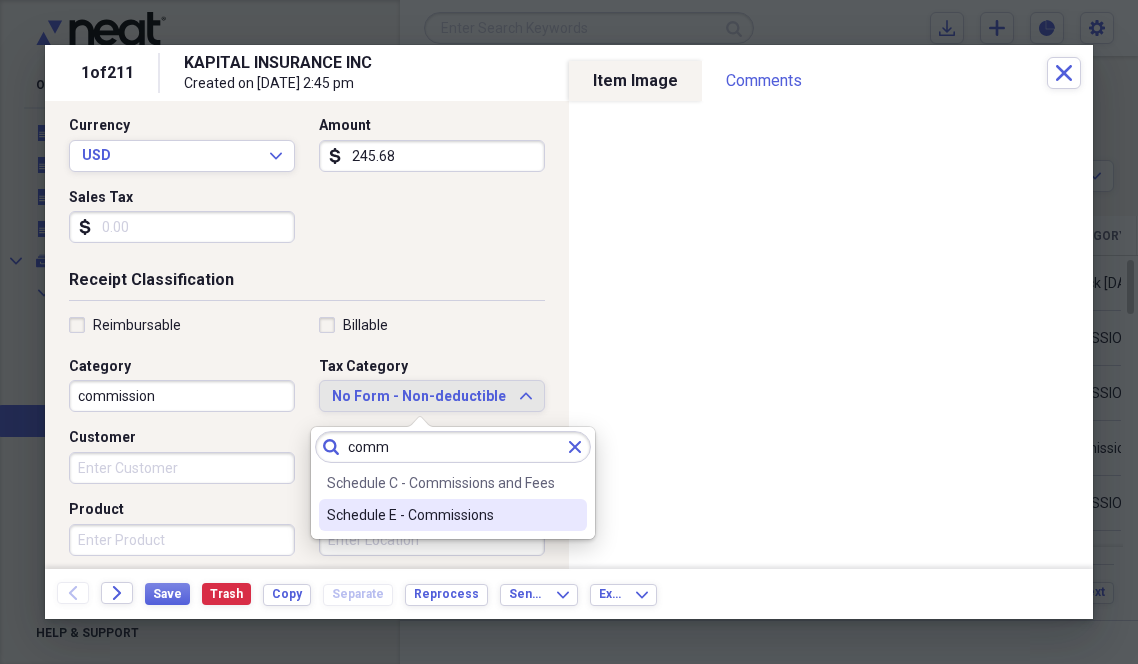 type on "comm" 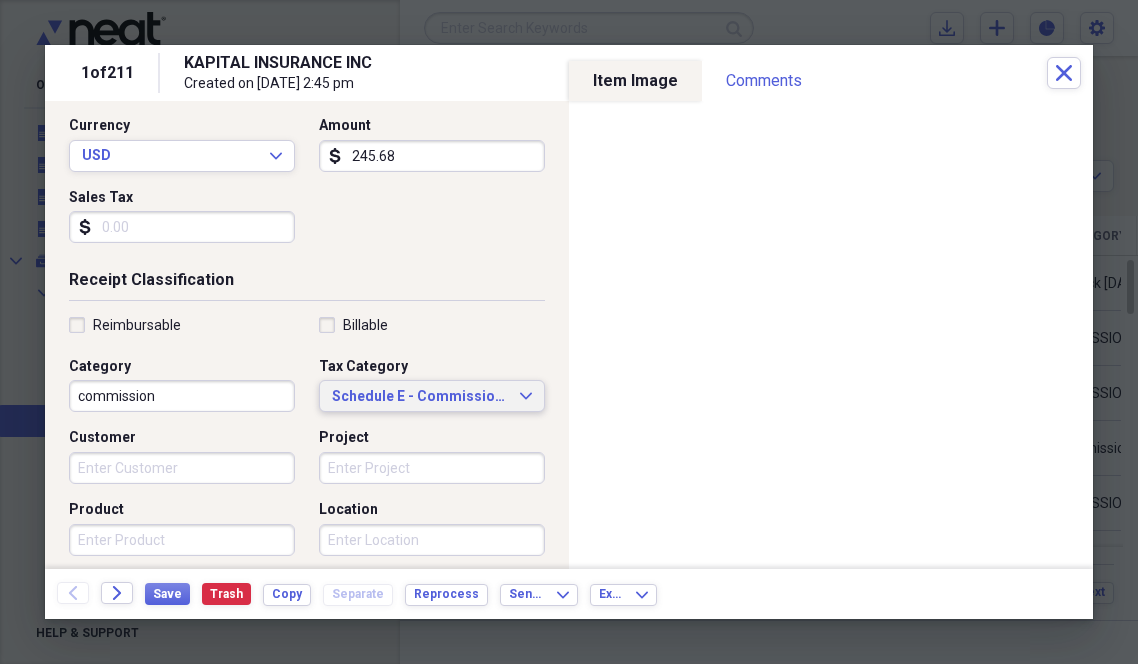 scroll, scrollTop: 77, scrollLeft: 0, axis: vertical 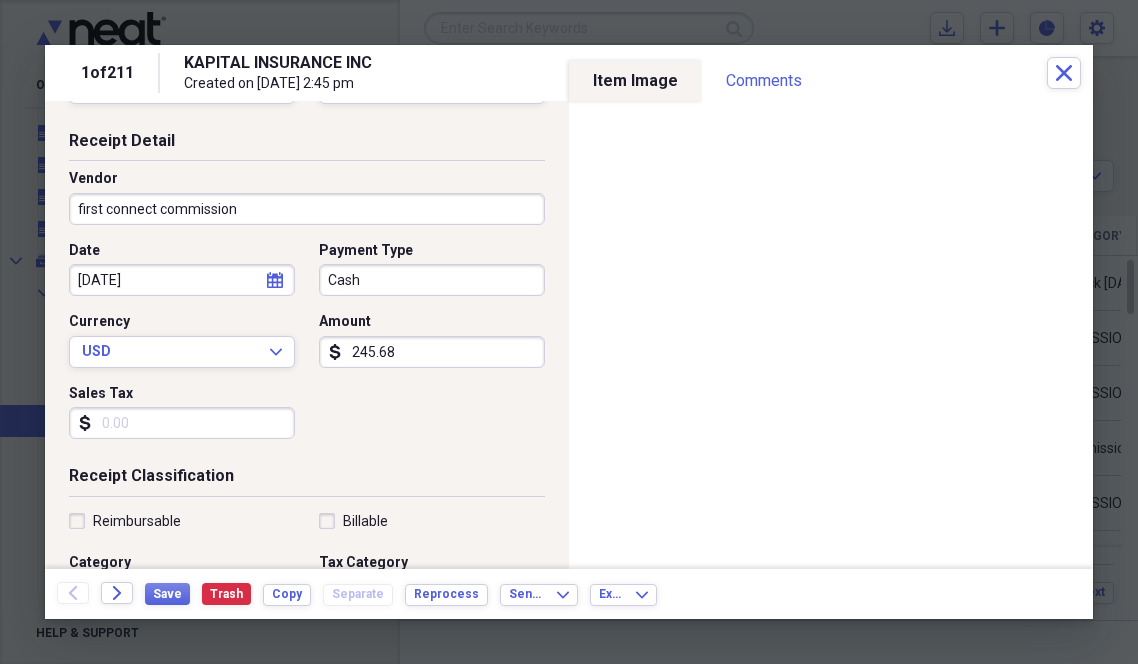 drag, startPoint x: 550, startPoint y: 413, endPoint x: 550, endPoint y: 453, distance: 40 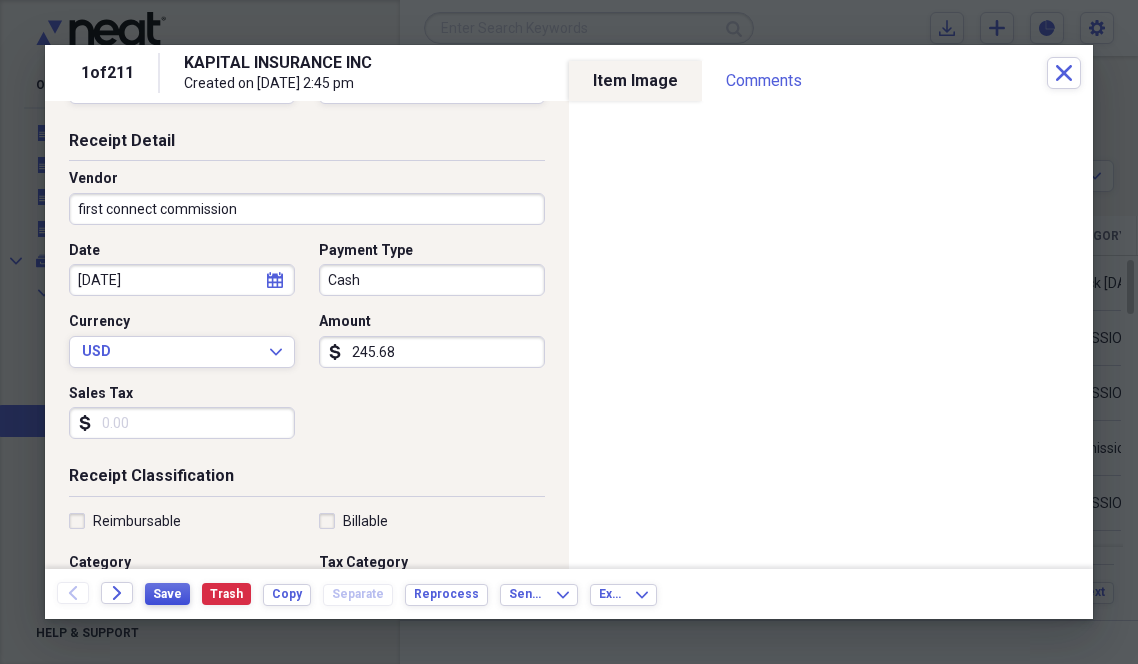 click on "Save" at bounding box center (167, 594) 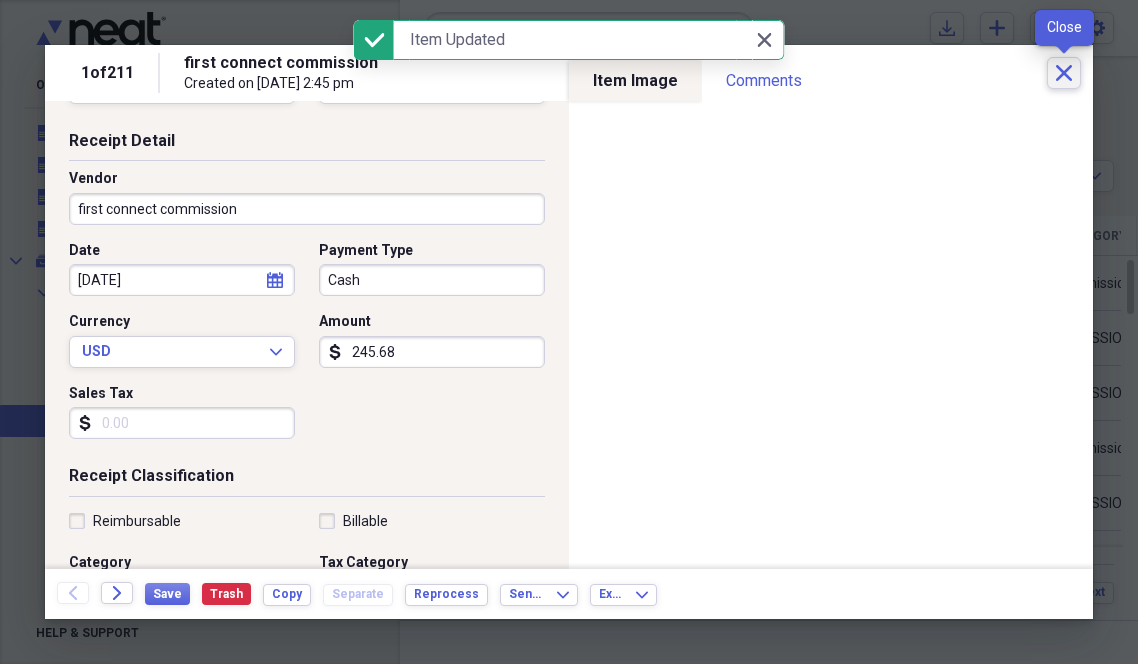 click on "Close" at bounding box center [1064, 73] 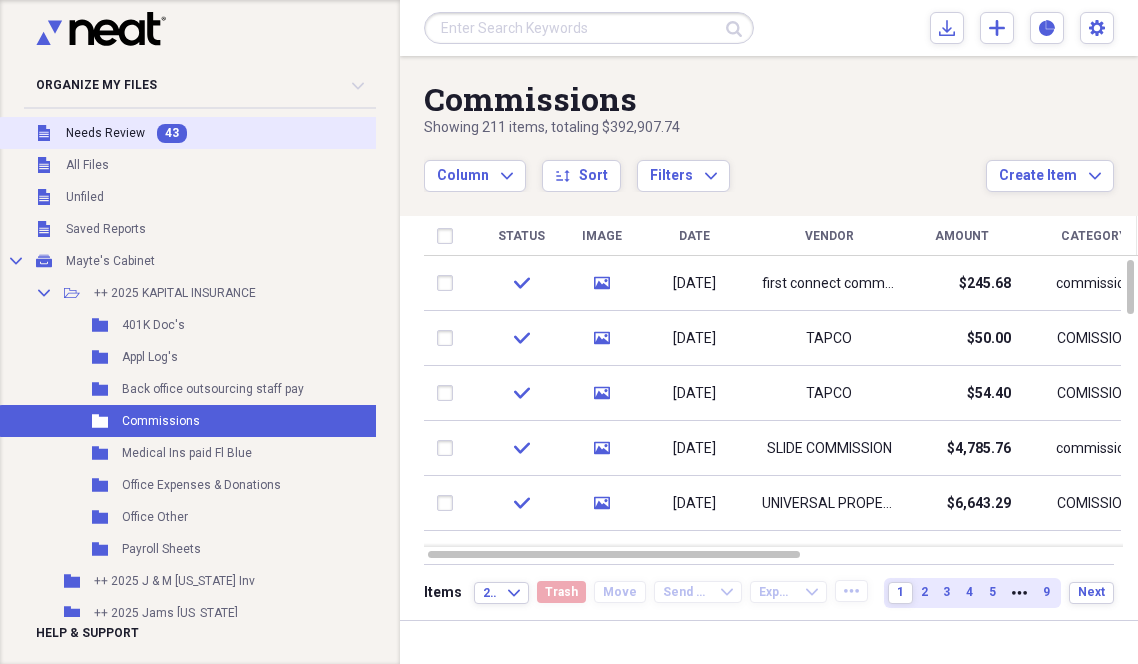 click on "Needs Review" at bounding box center [105, 133] 